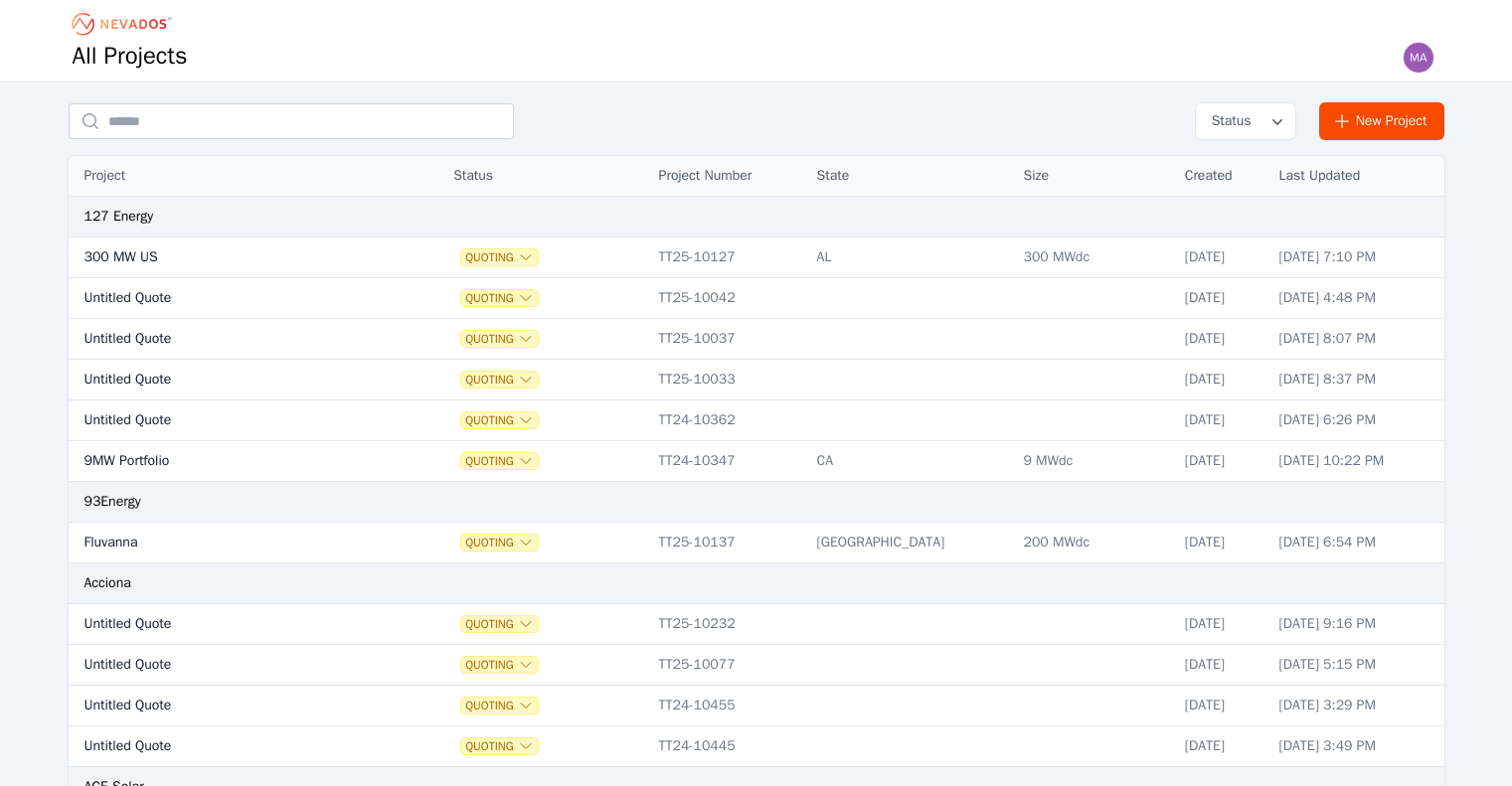 scroll, scrollTop: 0, scrollLeft: 0, axis: both 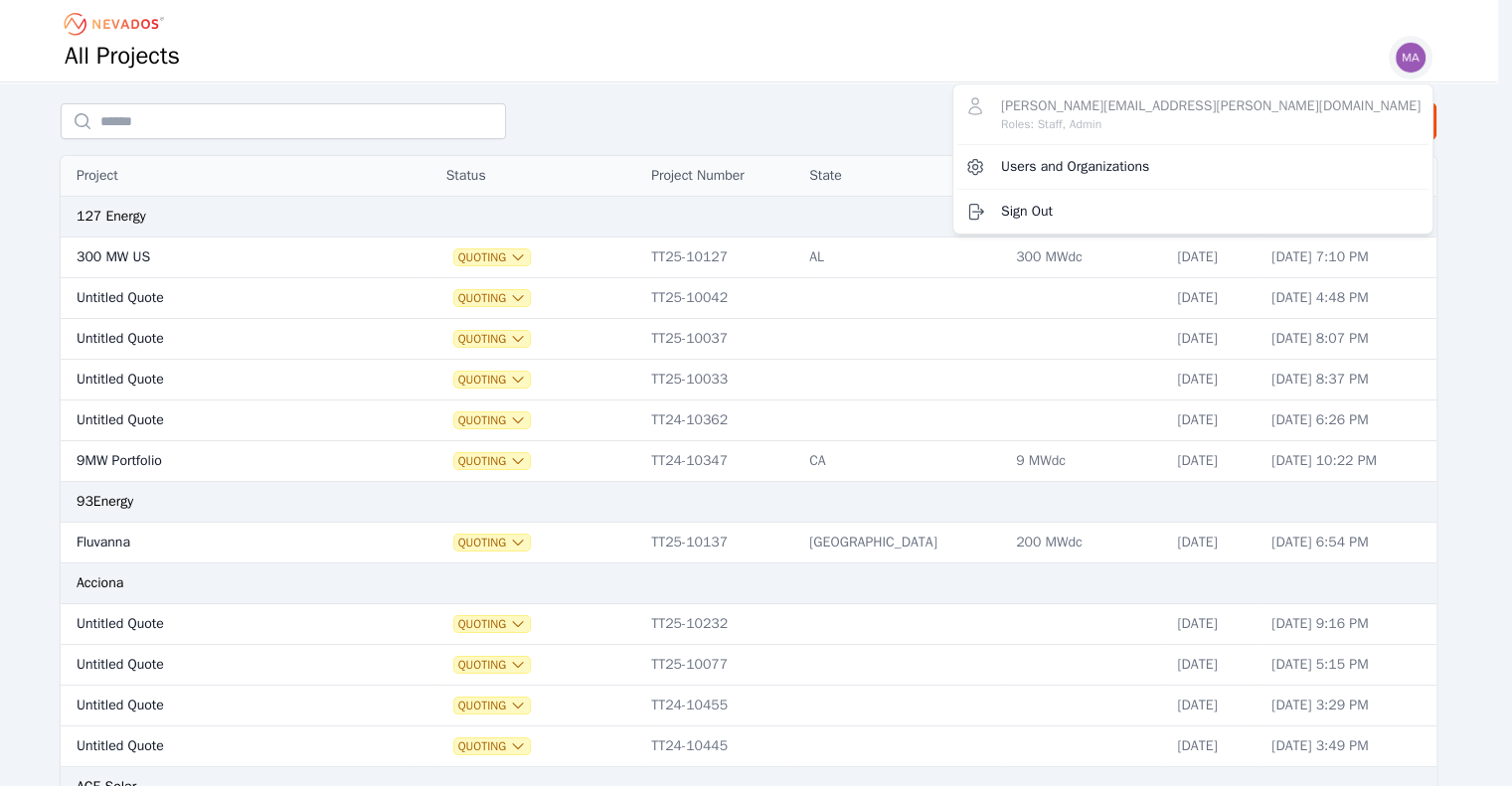 click at bounding box center [1411, 58] 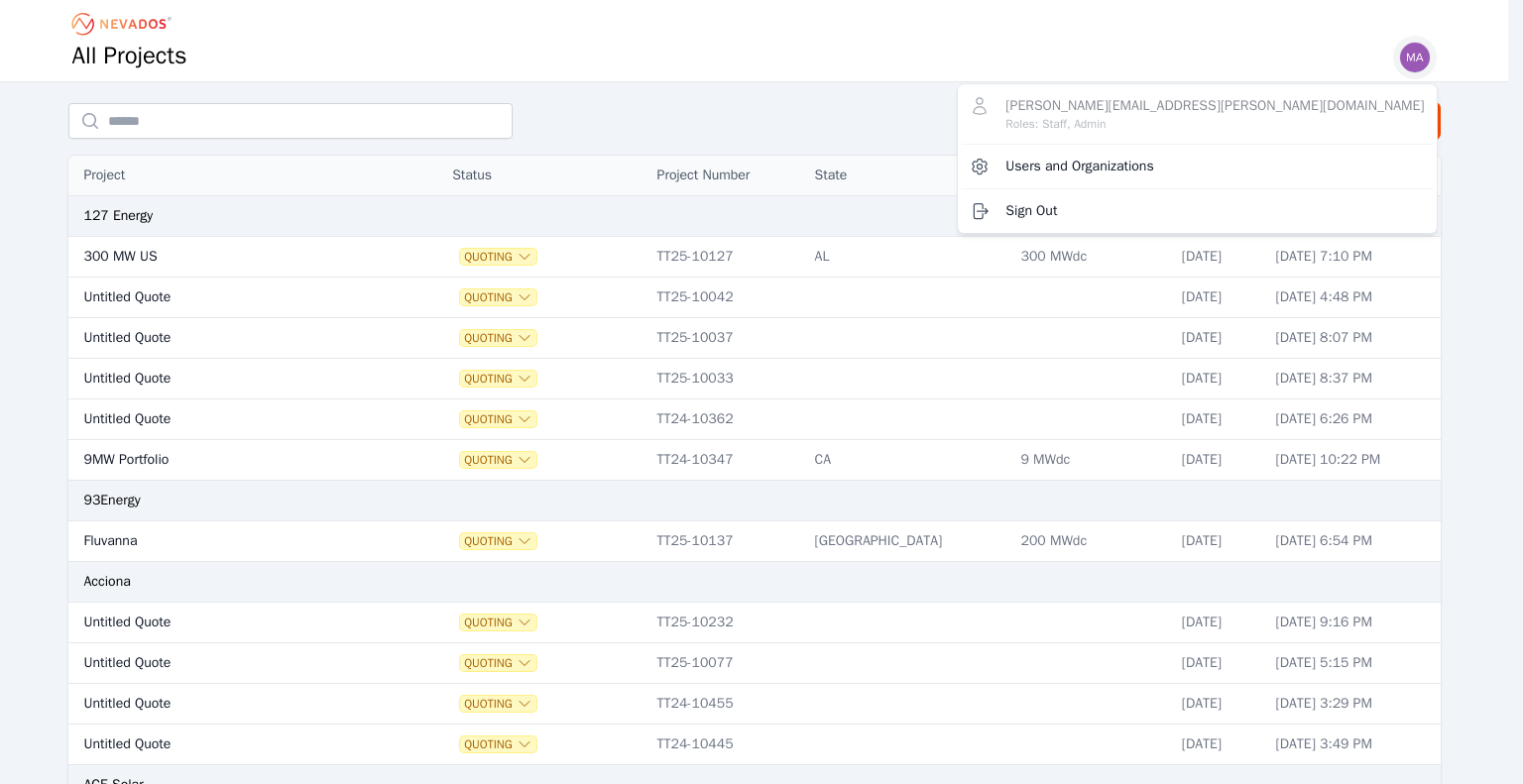 click on "All Projects [PERSON_NAME][EMAIL_ADDRESS][PERSON_NAME][DOMAIN_NAME] Roles: Staff, Admin Users and Organizations Sign Out" at bounding box center [755, 41] 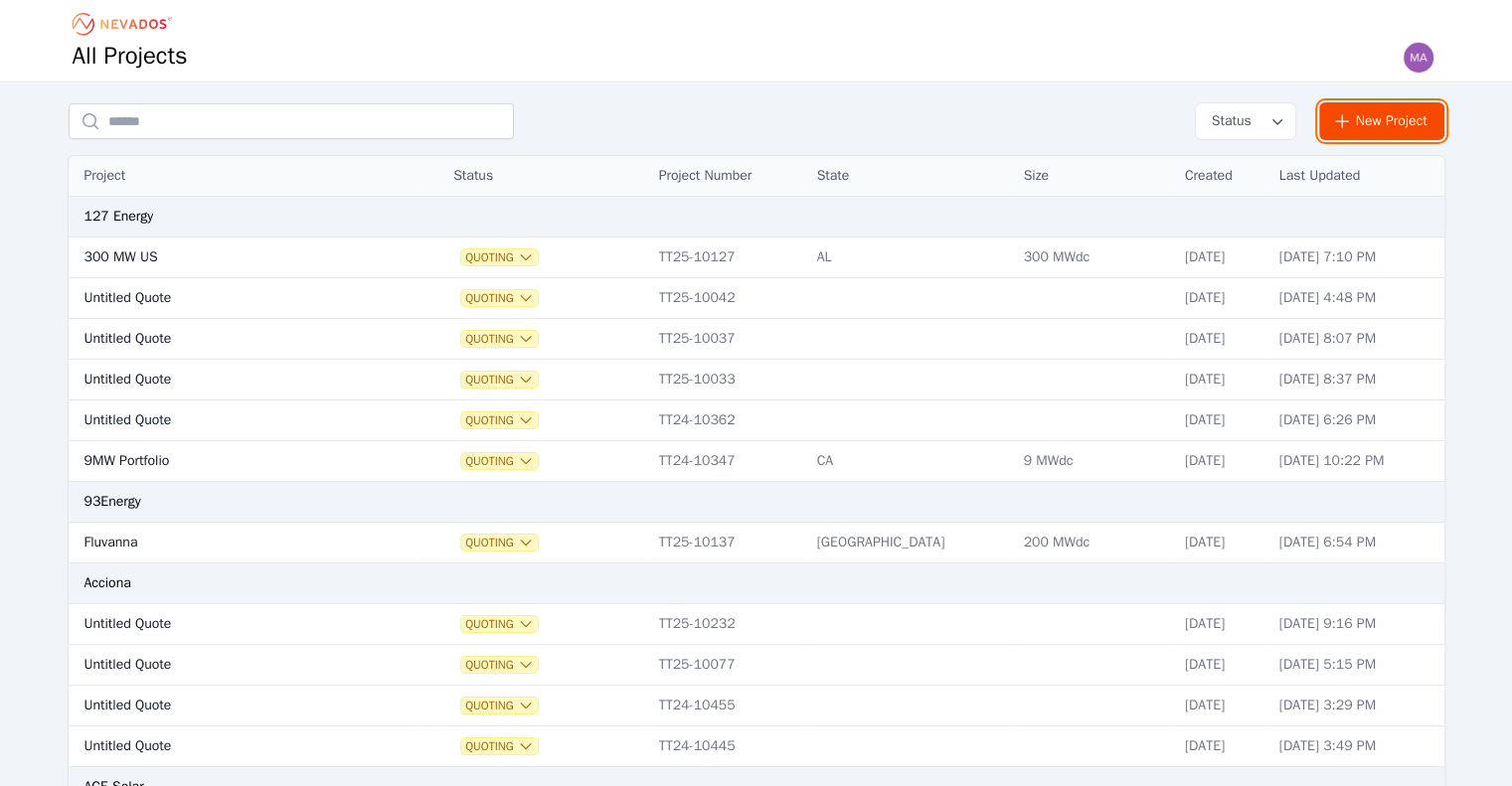 click on "New Project" at bounding box center (1382, 121) 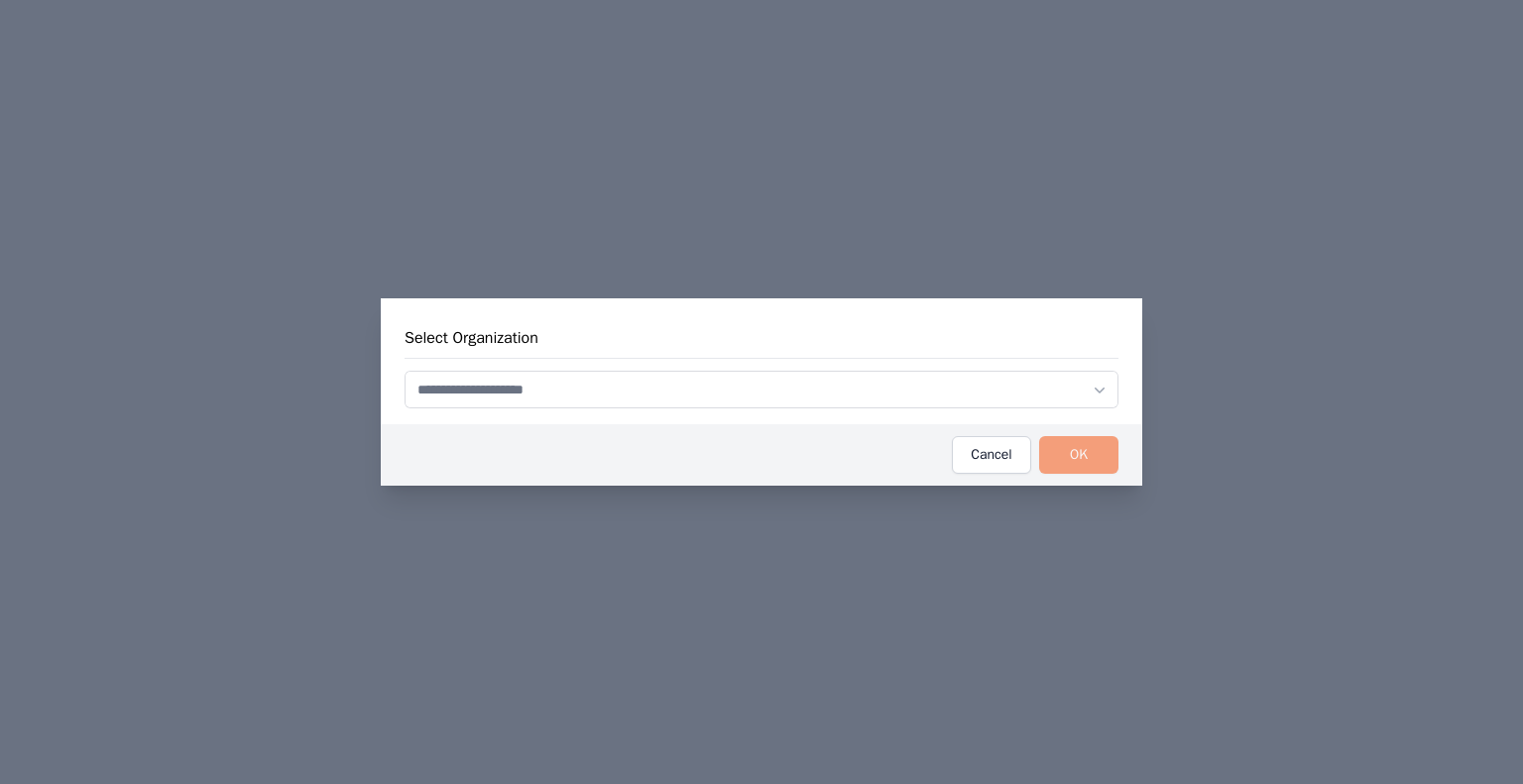 click at bounding box center (762, 390) 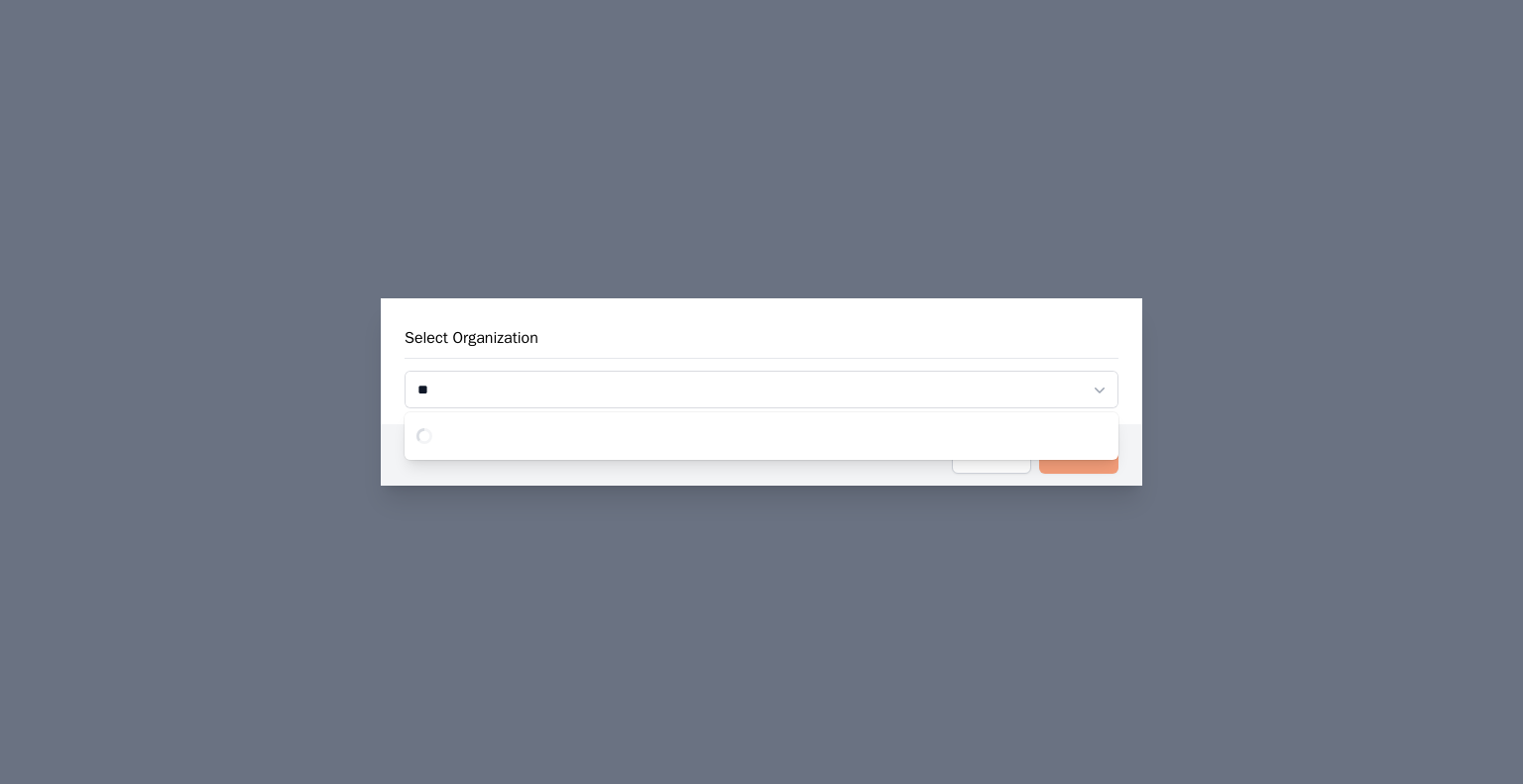 type on "**" 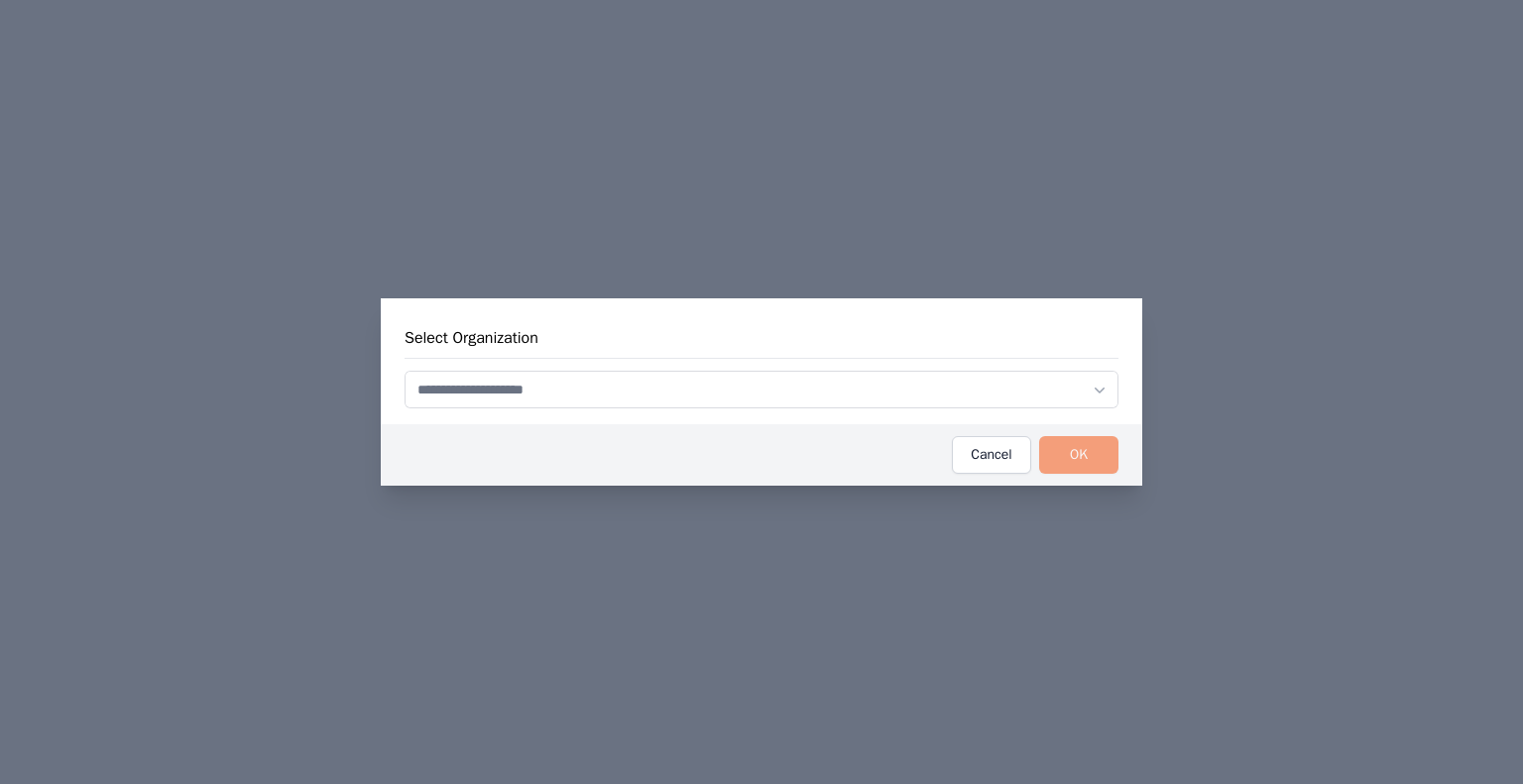 click at bounding box center (762, 390) 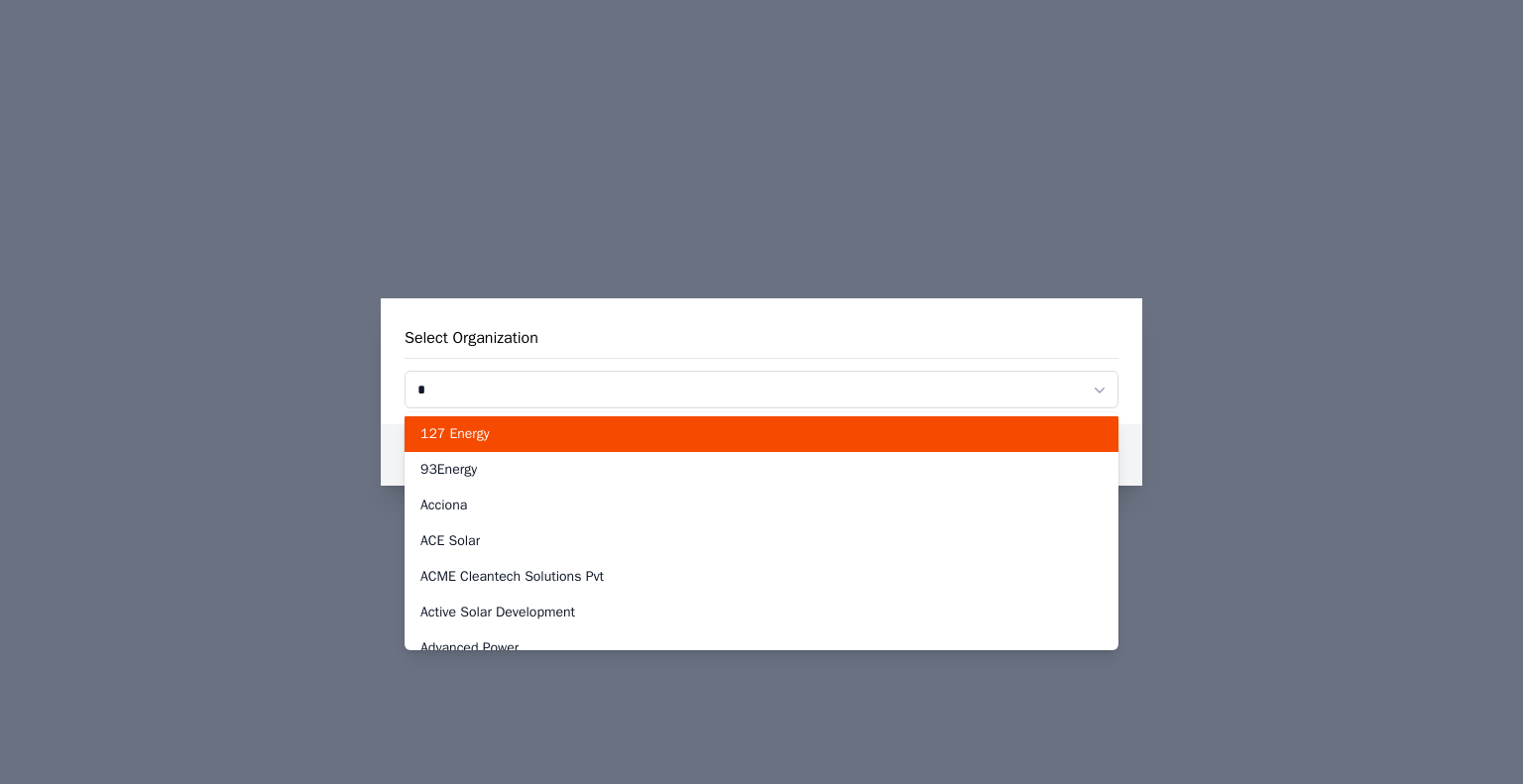 type on "**" 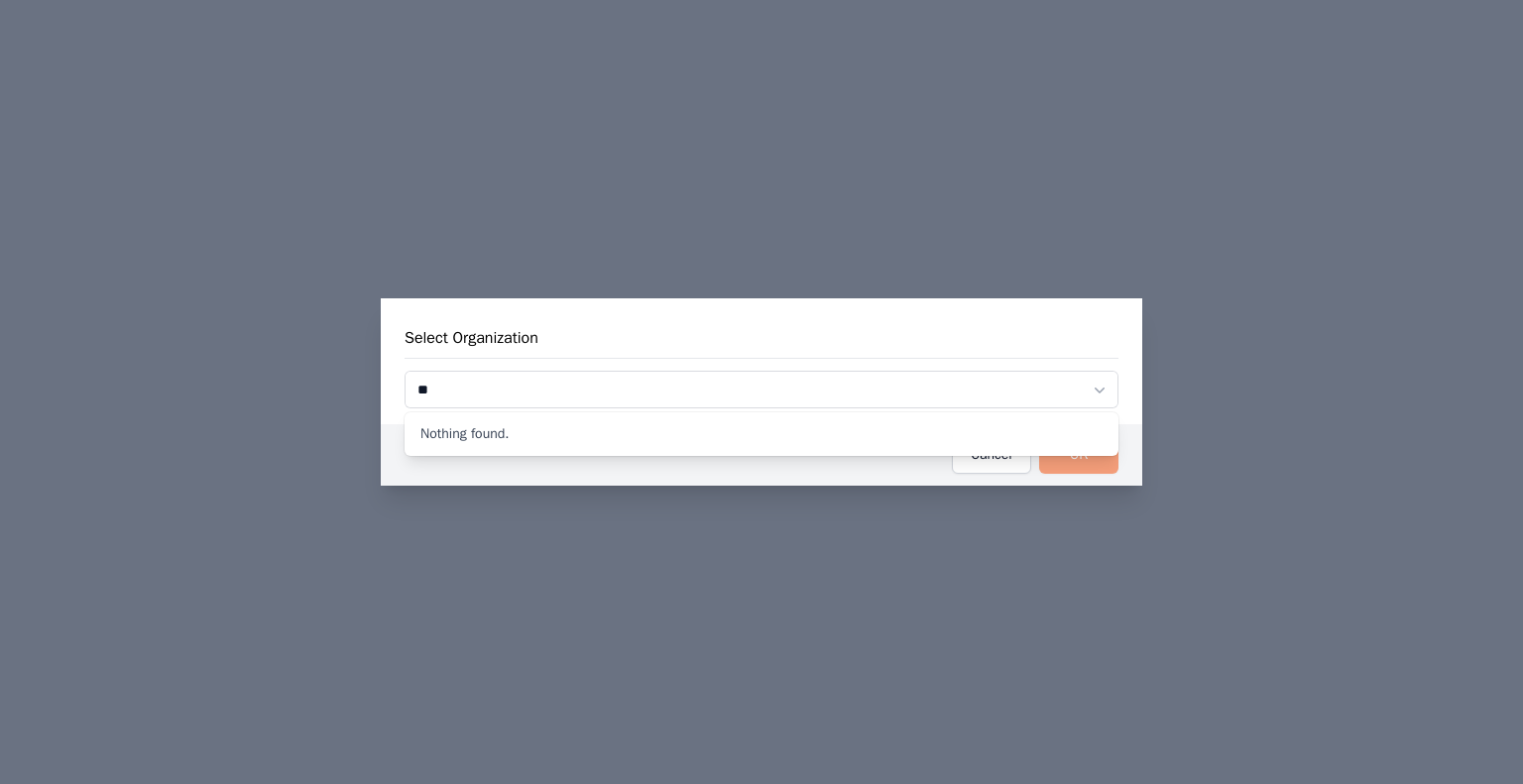 type 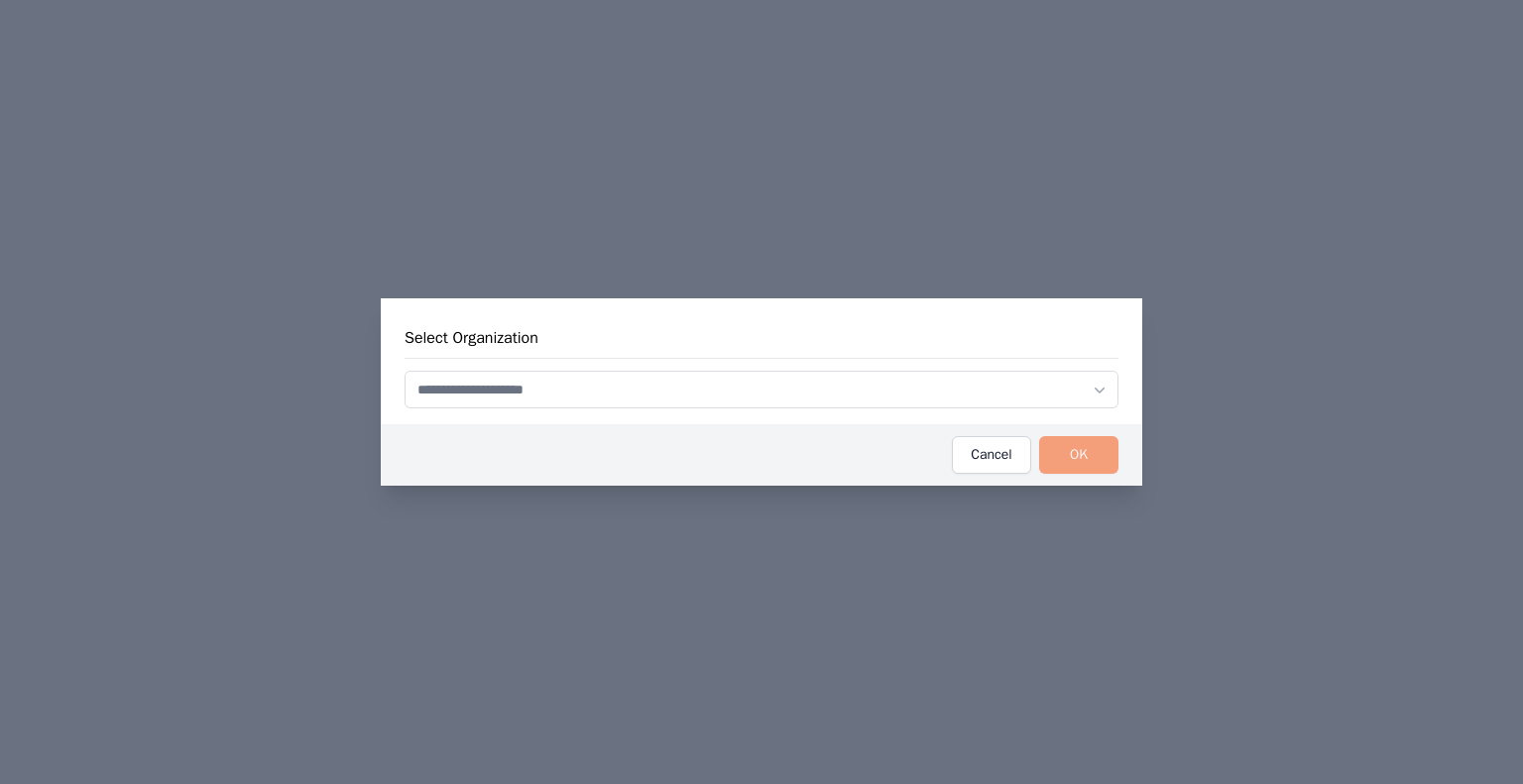 click on "Select Organization" at bounding box center [762, 336] 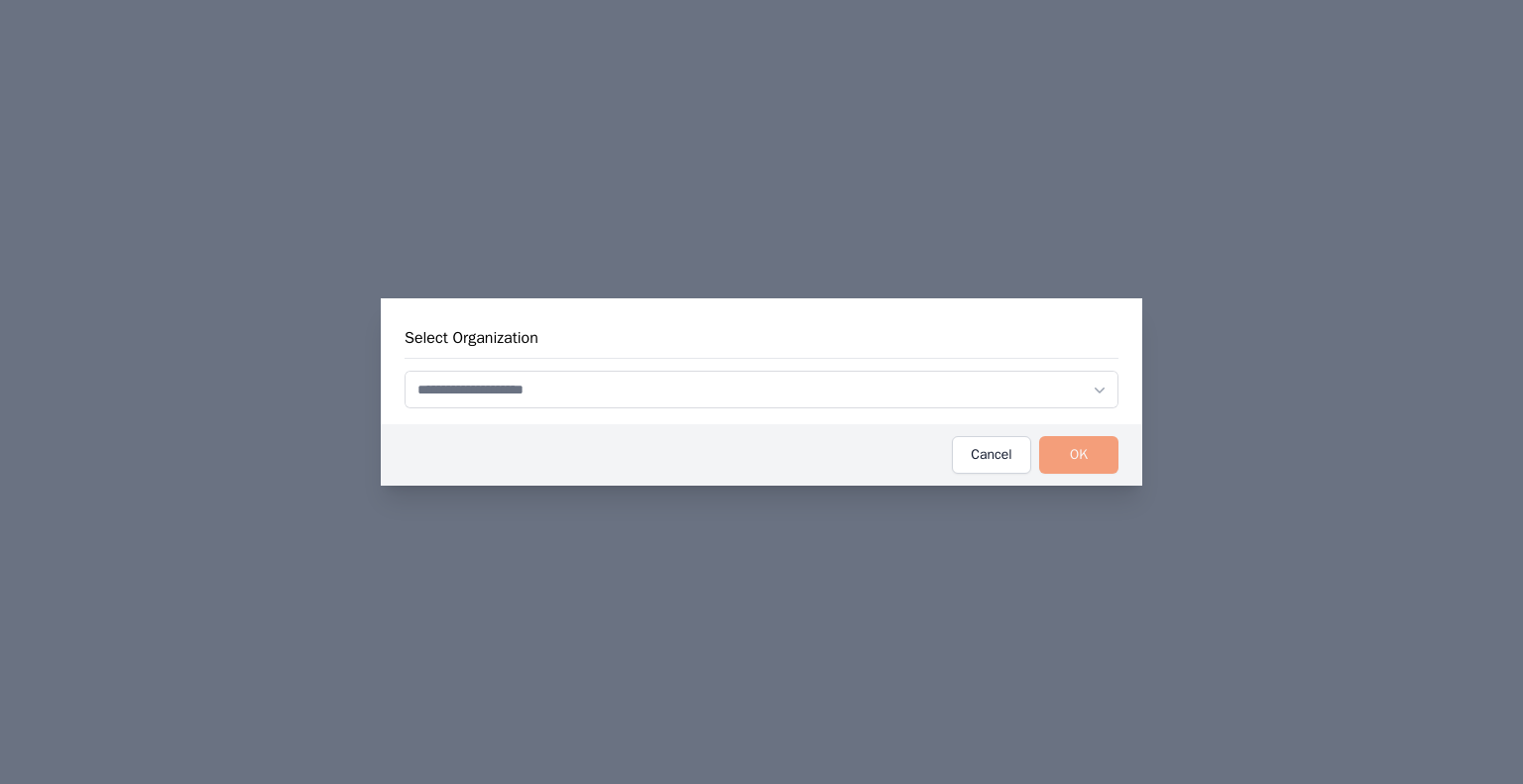 click at bounding box center [762, 390] 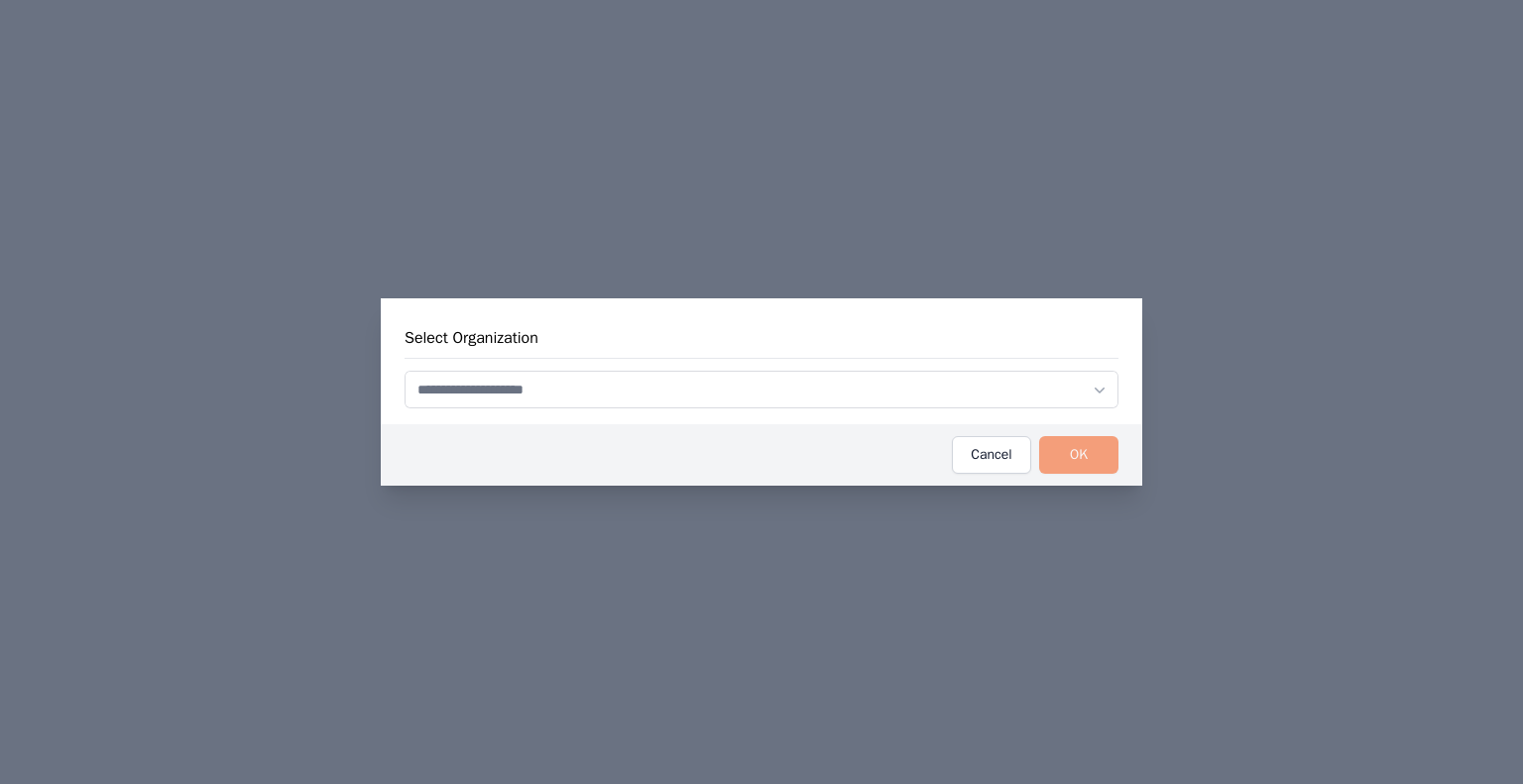 click on "OK Cancel" at bounding box center [762, 455] 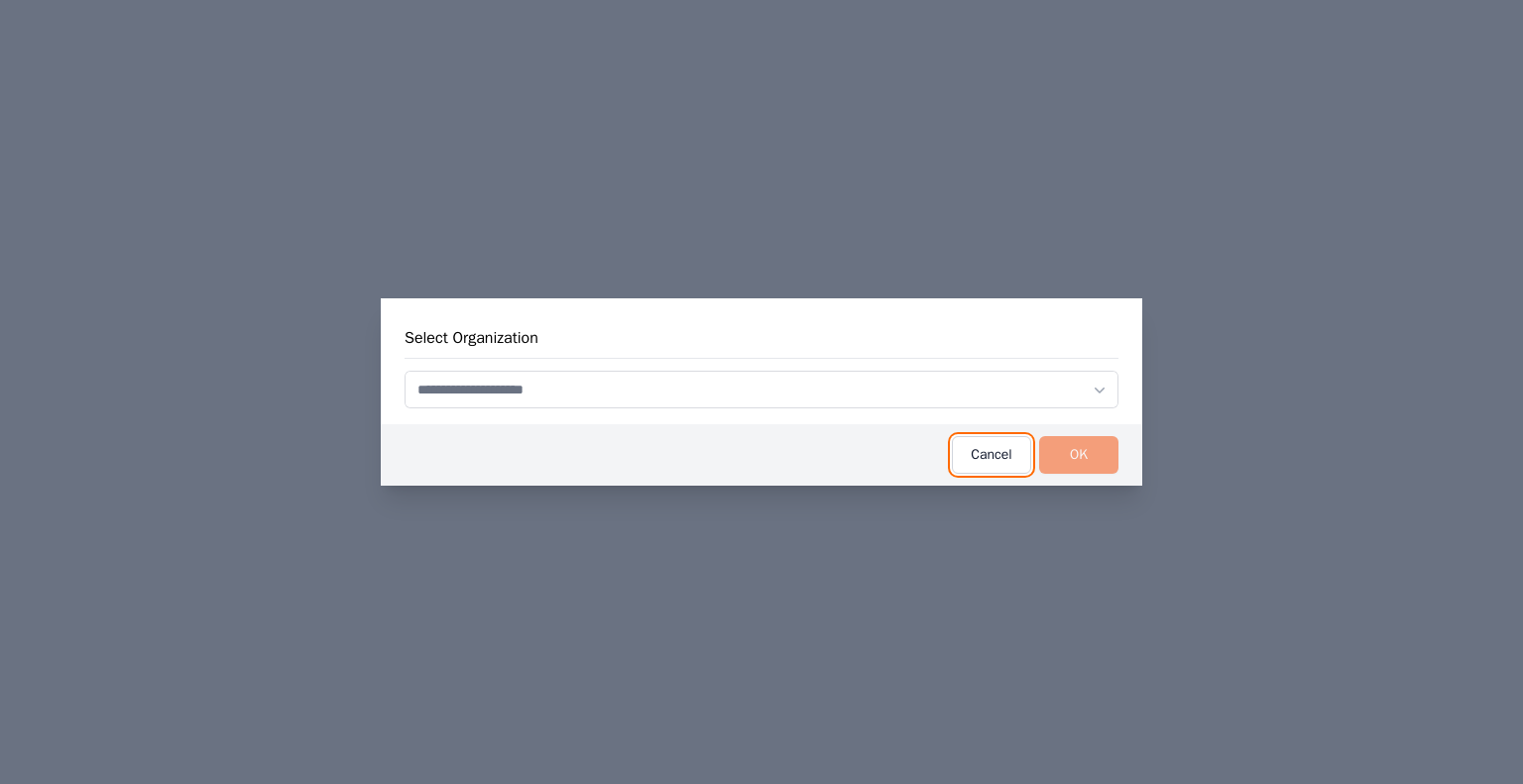 click on "Cancel" at bounding box center [992, 455] 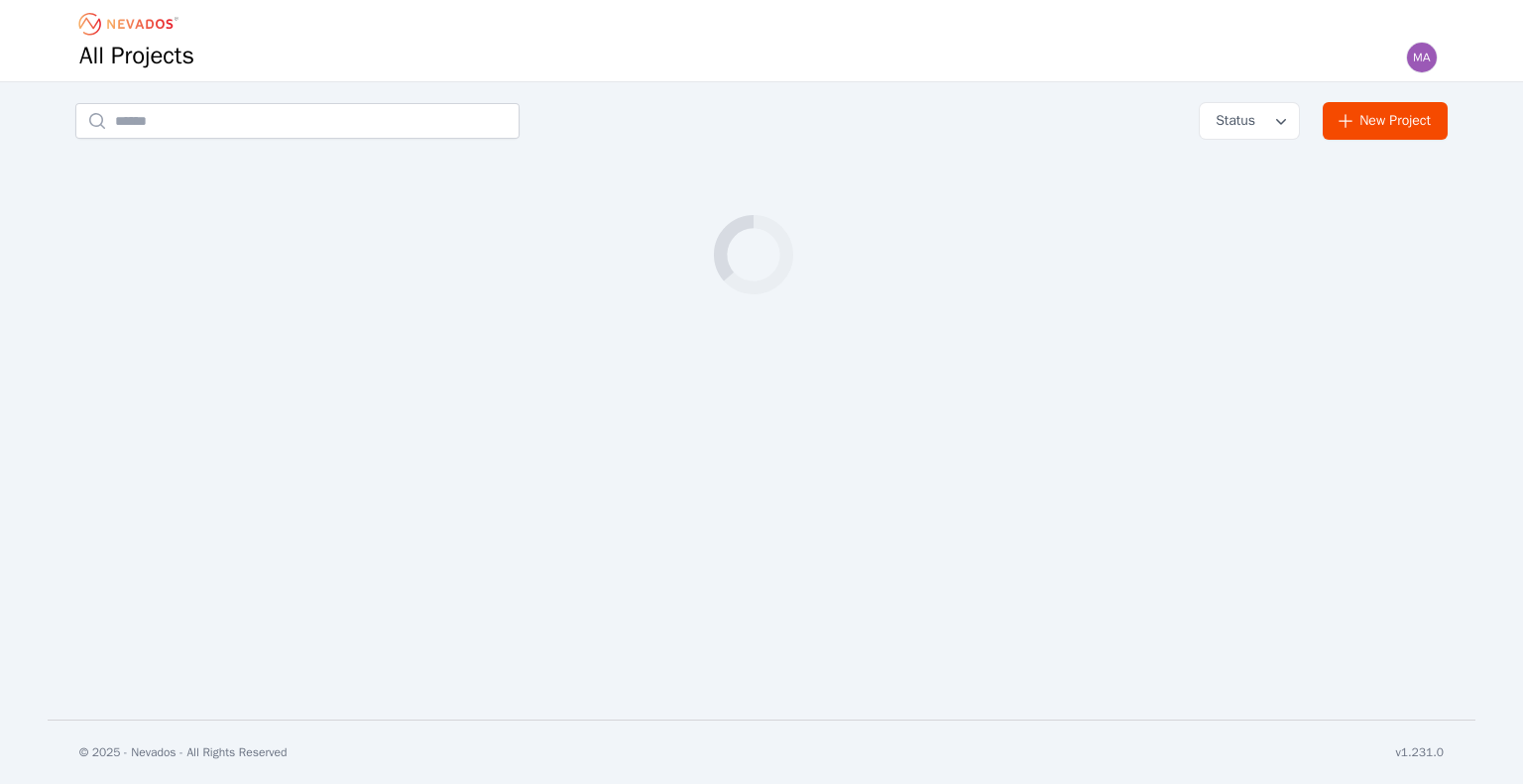 click on "All Projects Status New Project Loading" at bounding box center [762, 360] 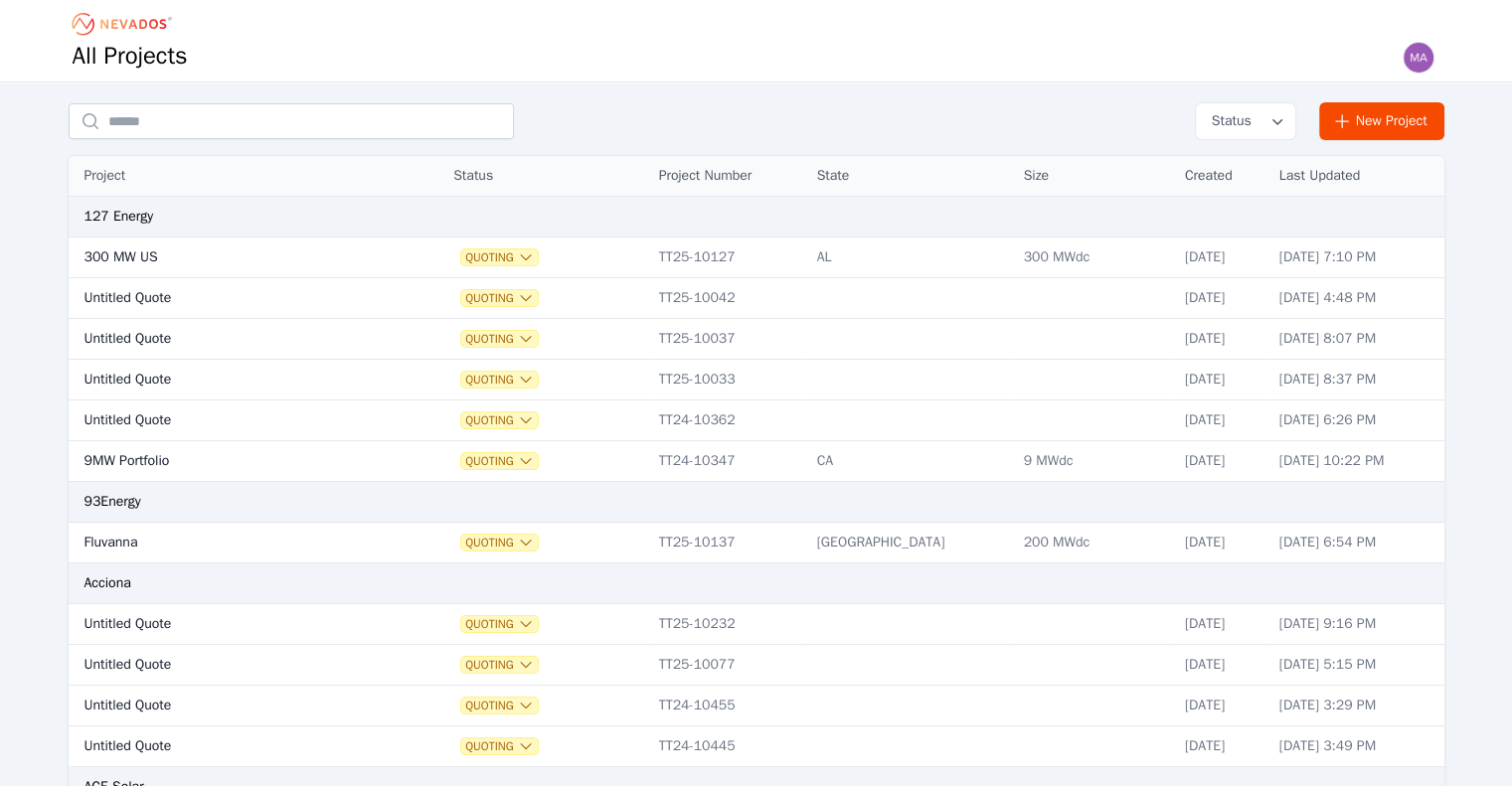 click on "Status New Project Project Status Project Number State Size Created Last Updated 127 Energy 300 MW US Quoting TT25-10127 AL 300 MWdc [DATE] [DATE] 7:10 PM Untitled Quote Quoting TT25-10042 [DATE] [DATE] 4:48 PM Untitled Quote Quoting TT25-10037 [DATE] [DATE] 8:07 PM Untitled Quote Quoting TT25-10033 [DATE] [DATE] 8:37 PM Untitled Quote Quoting TT24-10362 [DATE] [DATE] 6:26 PM 9MW Portfolio Quoting TT24-10347 CA 9 MWdc [DATE] [DATE] 10:22 PM 93Energy  Fluvanna Quoting TT25-10137 [GEOGRAPHIC_DATA] 200 MWdc [DATE] [DATE] 6:54 PM Acciona Untitled Quote Quoting TT25-10232 [DATE] [DATE] 9:16 PM Untitled Quote Quoting TT25-10077 [DATE] [DATE] 5:15 PM Untitled Quote Quoting TT24-10455 [DATE] [DATE] 3:29 PM Untitled Quote Quoting TT24-10445 [DATE] [DATE] 3:49 PM ACE Solar  Oneida Engineering PO TT25-10247 NY 3.4173 MWdc [DATE] [DATE] 3:15 PM [GEOGRAPHIC_DATA]-10240 NY Quoting" at bounding box center (756, 1605) 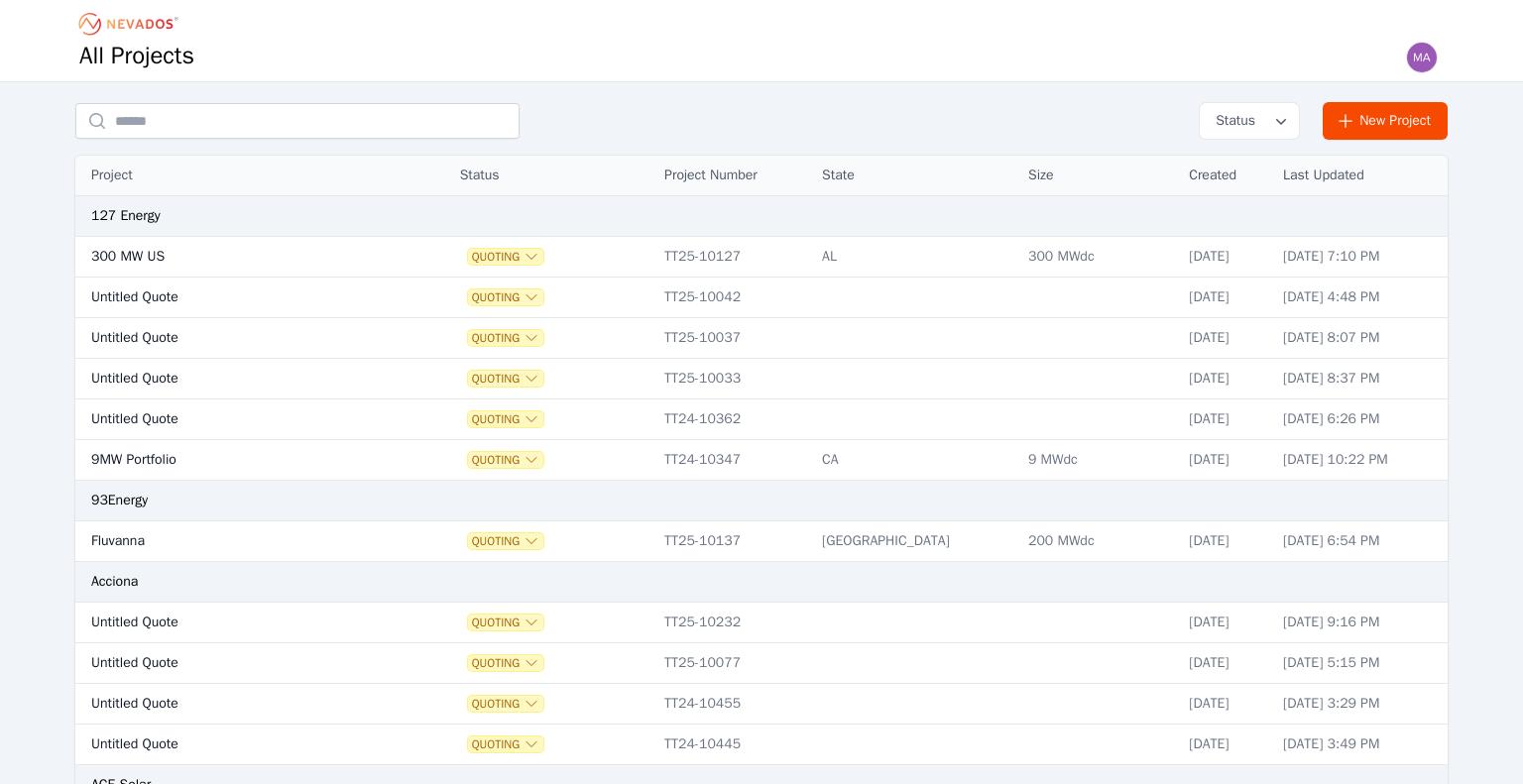 click on "Status" at bounding box center [1249, 121] 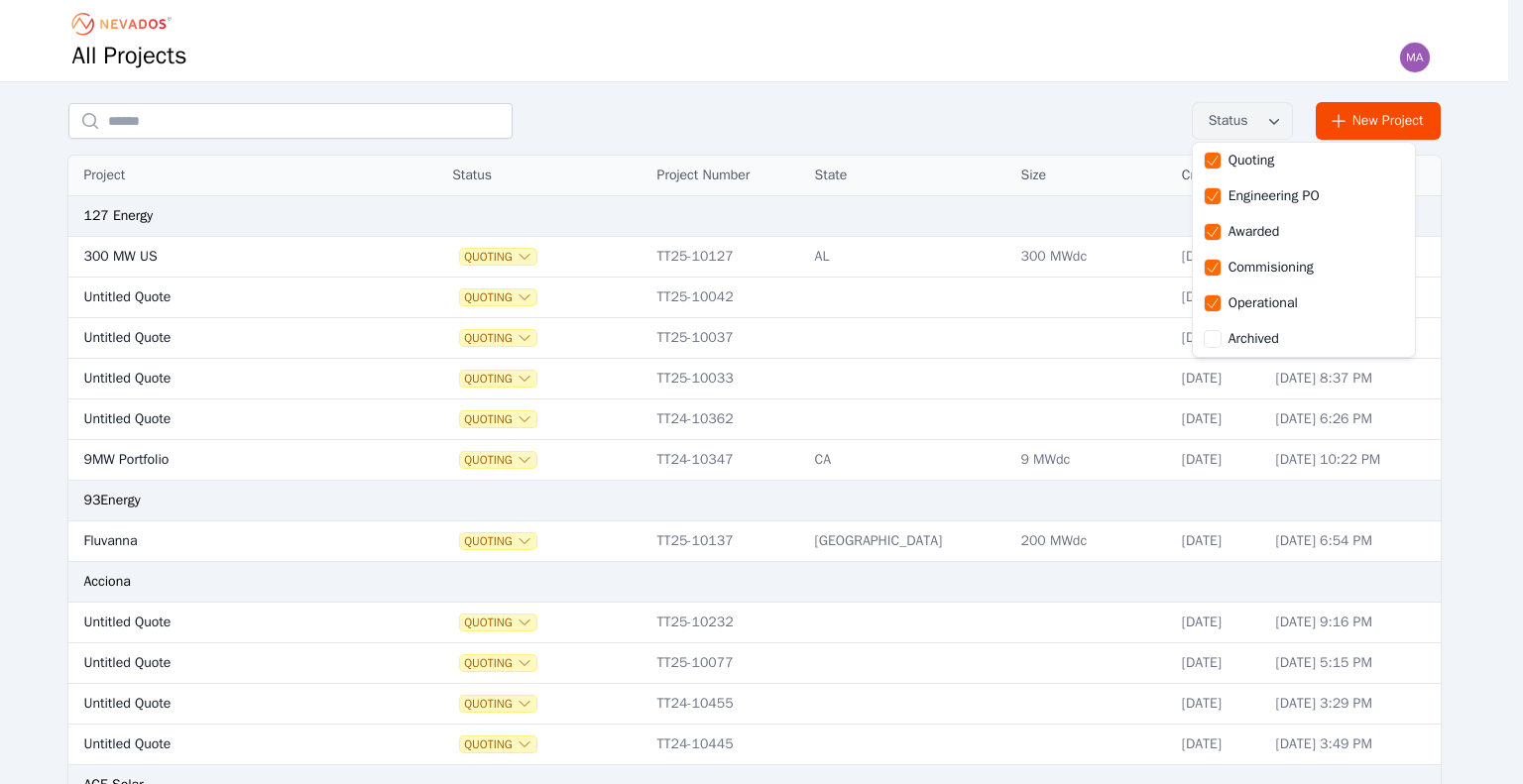 click on "All Projects Status Quoting Engineering PO Awarded Commisioning Operational Archived New Project Project Status Project Number State Size Created Last Updated 127 Energy 300 MW US Quoting TT25-10127 AL 300 MWdc [DATE] [DATE] 7:10 PM Untitled Quote Quoting TT25-10042 [DATE] [DATE] 4:48 PM Untitled Quote Quoting TT25-10037 [DATE] [DATE] 8:07 PM Untitled Quote Quoting TT25-10033 [DATE] [DATE] 8:37 PM Untitled Quote Quoting TT24-10362 [DATE] [DATE] 6:26 PM 9MW Portfolio Quoting TT24-10347 CA 9 MWdc [DATE] [DATE] 10:22 PM 93Energy  Fluvanna Quoting TT25-10137 TX 200 MWdc [DATE] [DATE] 6:54 PM Acciona Untitled Quote Quoting TT25-10232 [DATE] [DATE] 9:16 PM Untitled Quote Quoting TT25-10077 [DATE] [DATE] 5:15 PM Untitled Quote Quoting TT24-10455 [DATE] [DATE] 3:29 PM Untitled Quote Quoting TT24-10445 [DATE] [DATE] 3:49 PM ACE Solar  Oneida Engineering PO TT25-10247 NY 3.4173 MWdc [GEOGRAPHIC_DATA]" at bounding box center [754, 1555] 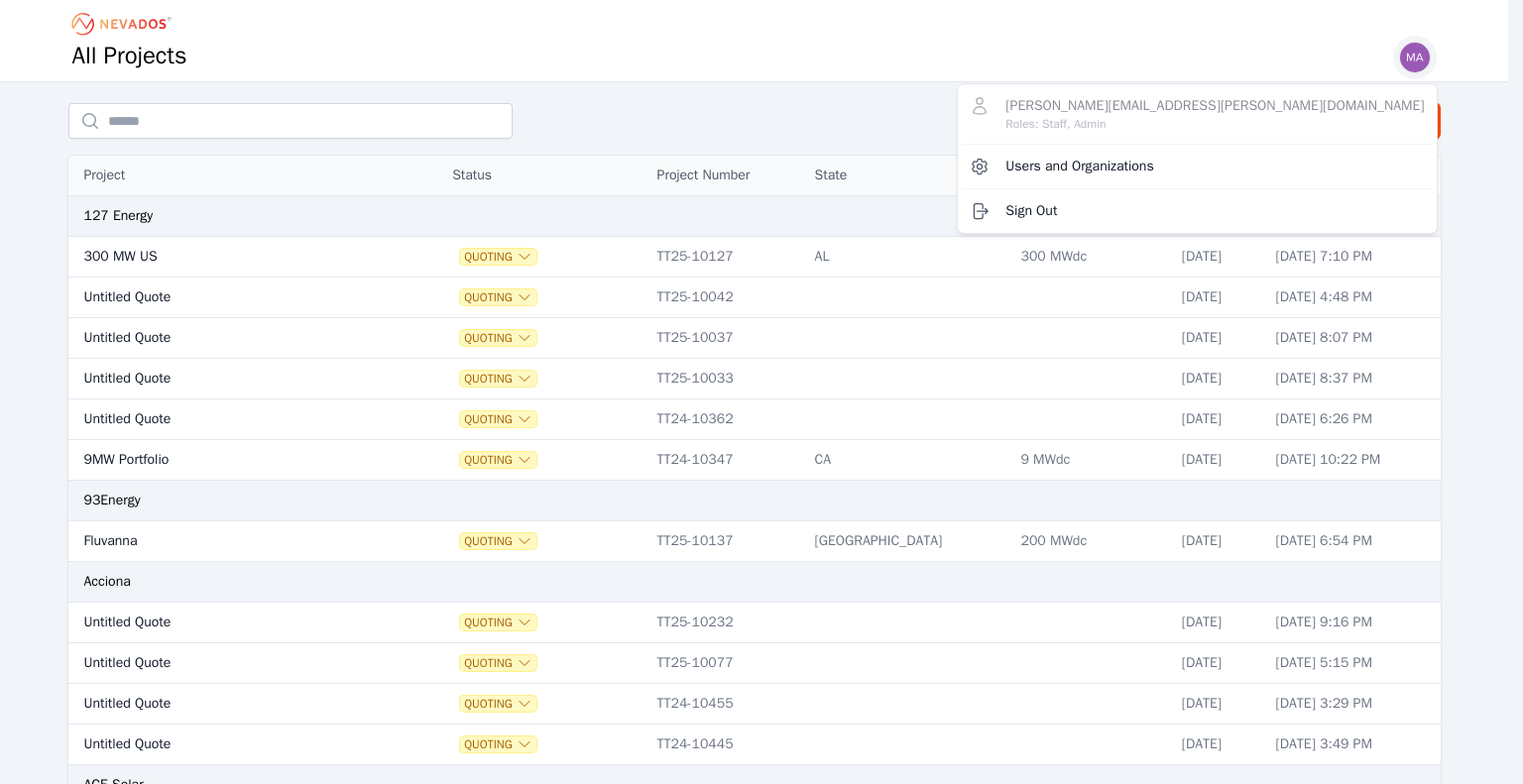 click at bounding box center [1415, 57] 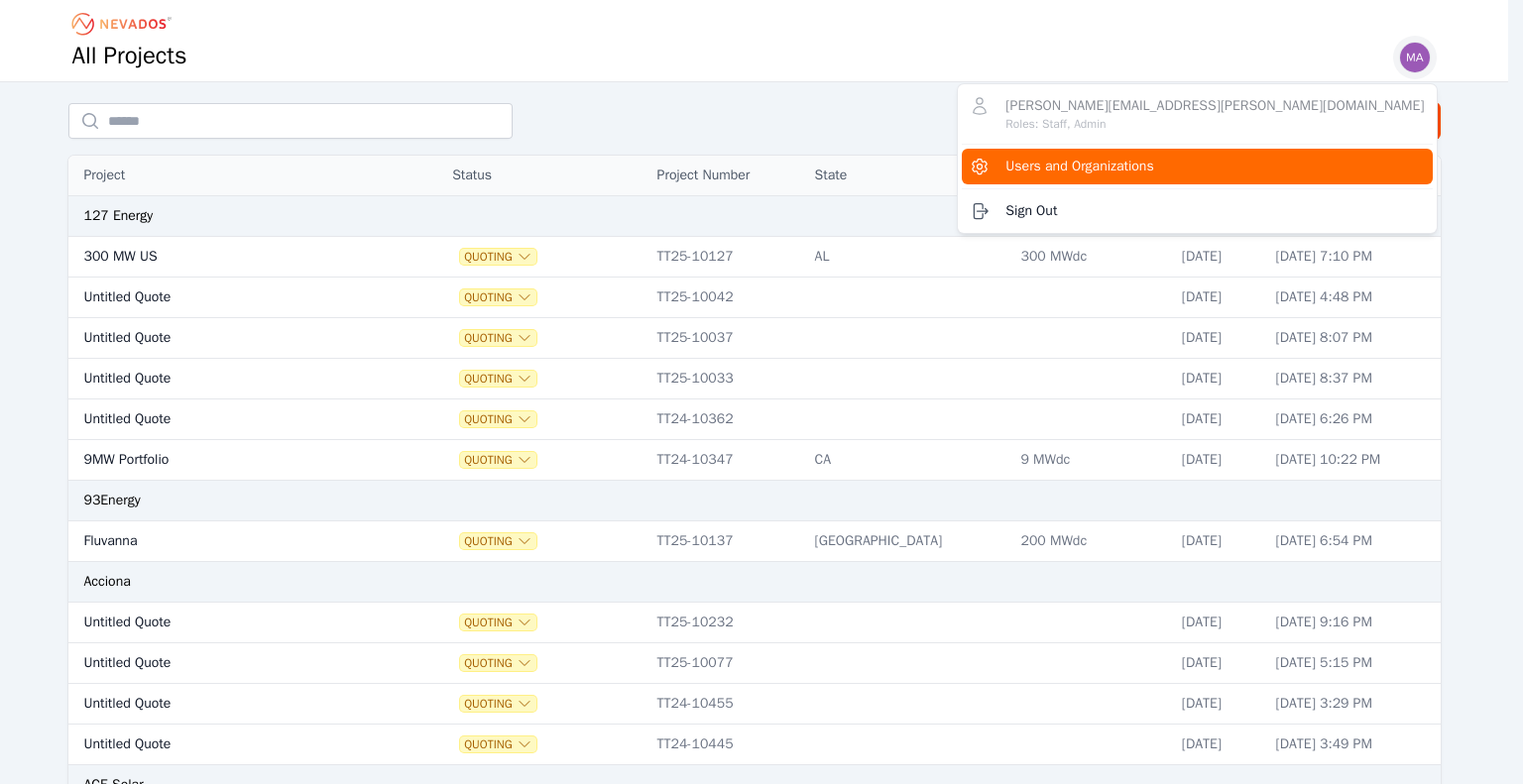 click on "Users and Organizations" at bounding box center [1197, 167] 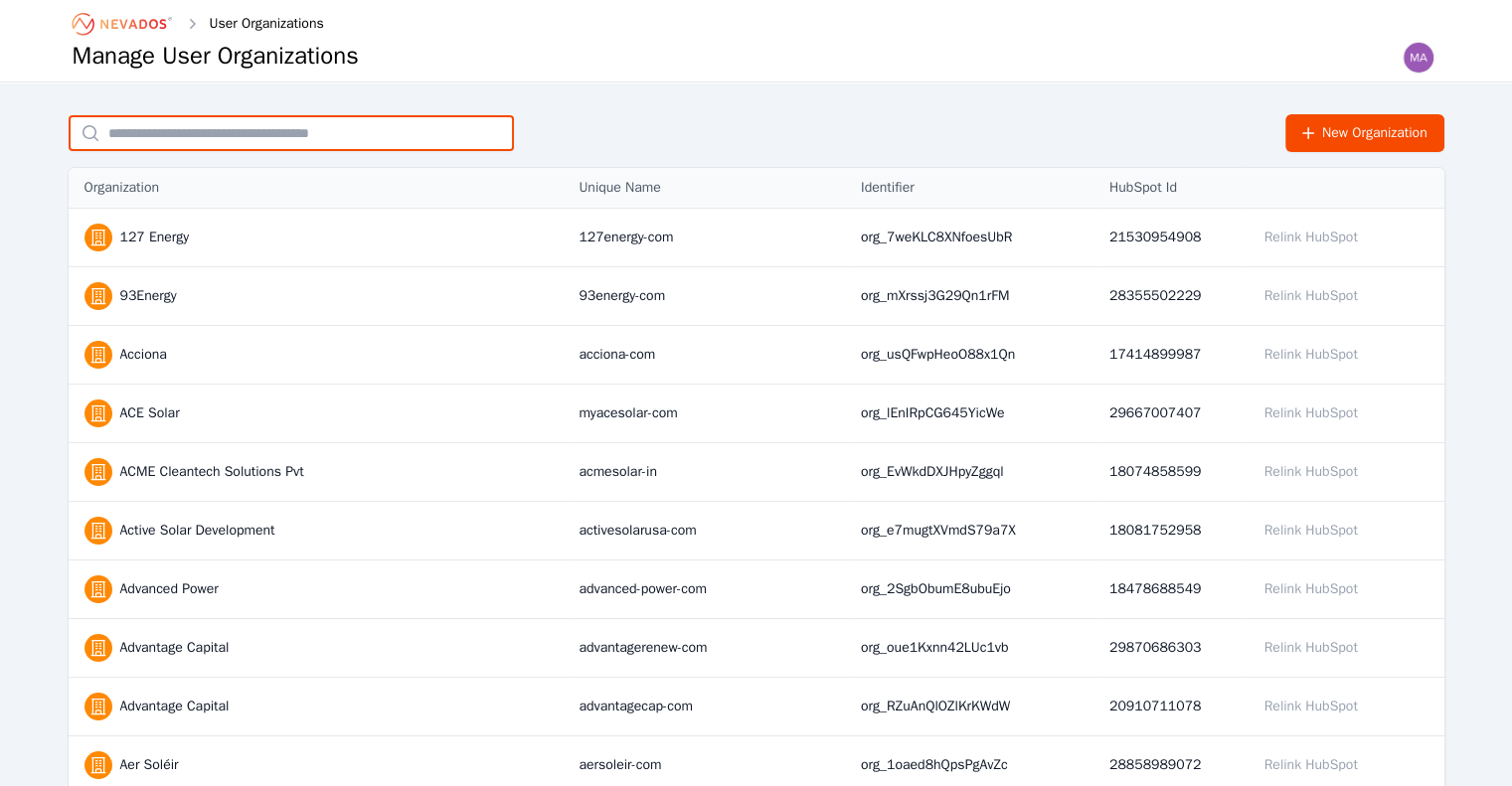 click at bounding box center (291, 133) 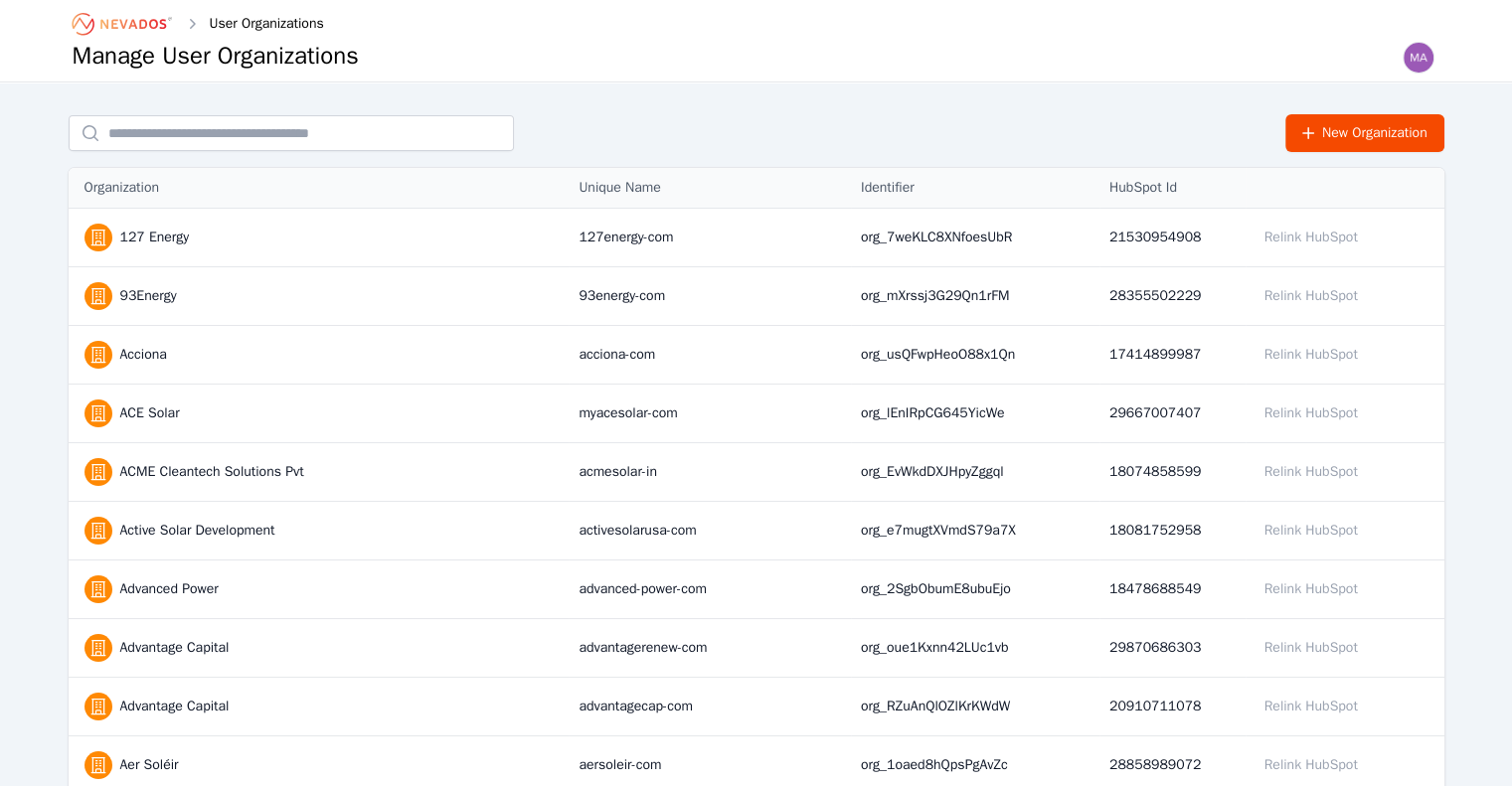 click on "Manage User Organizations" at bounding box center (756, 57) 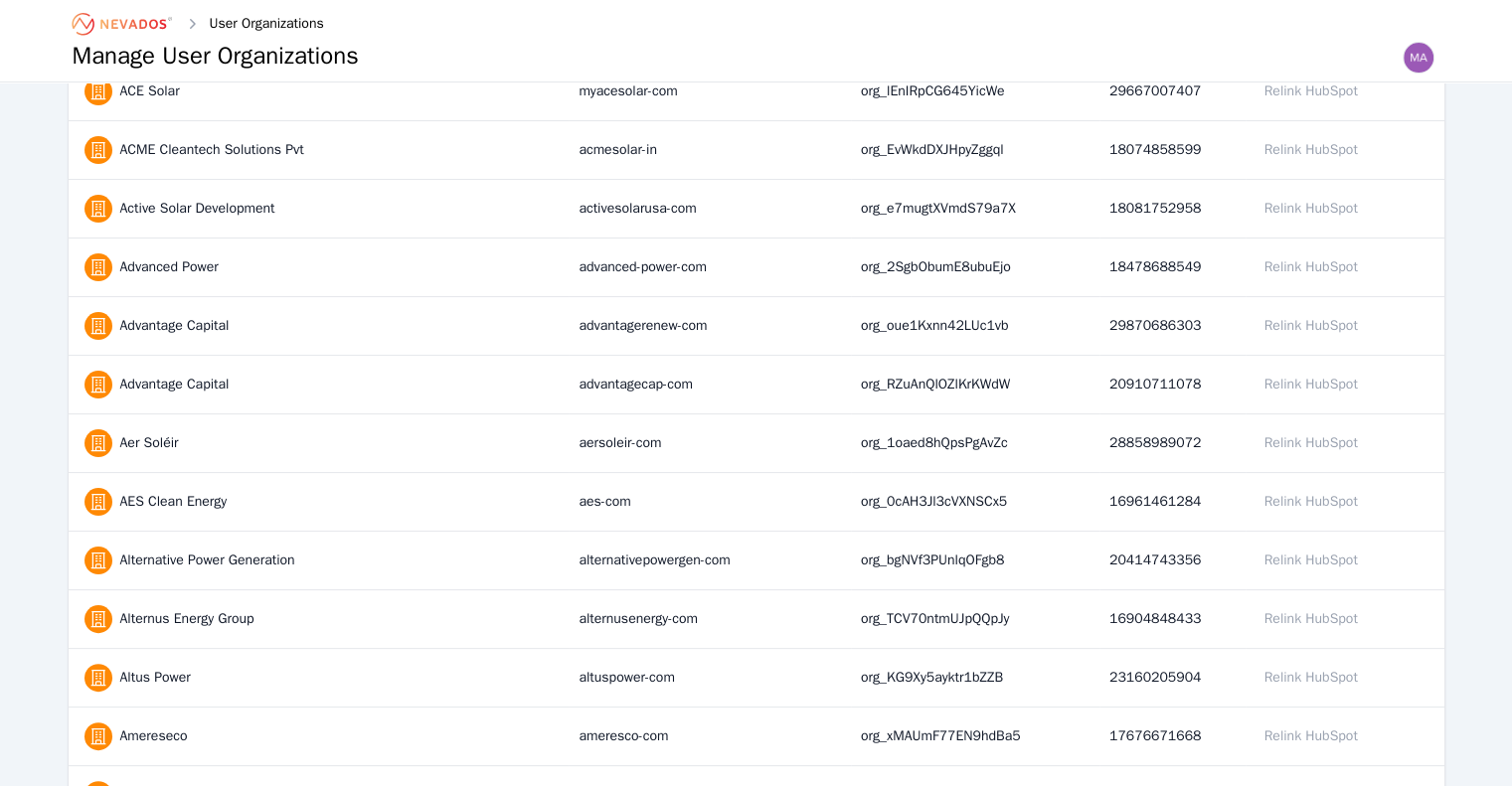 scroll, scrollTop: 397, scrollLeft: 0, axis: vertical 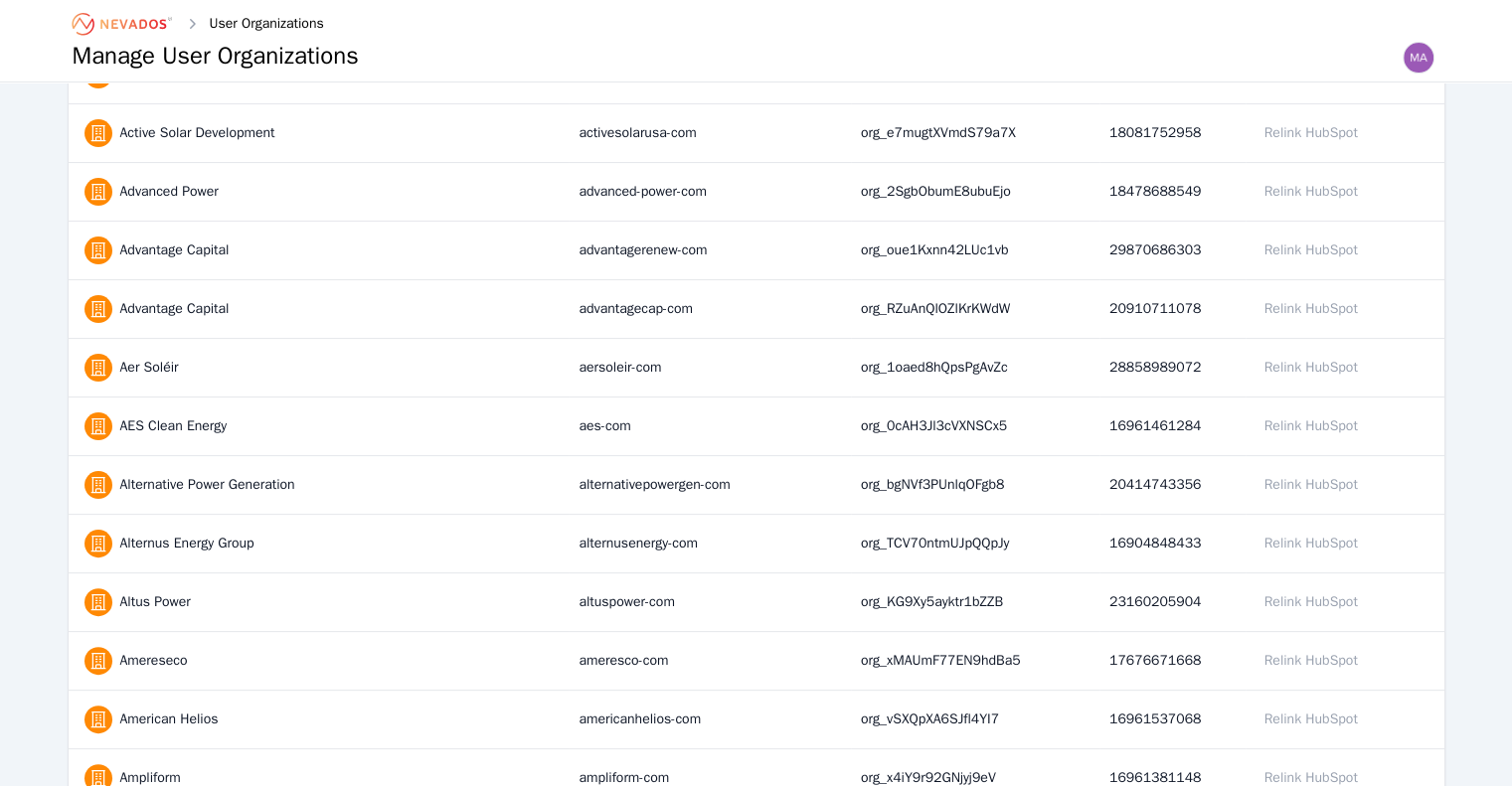 click 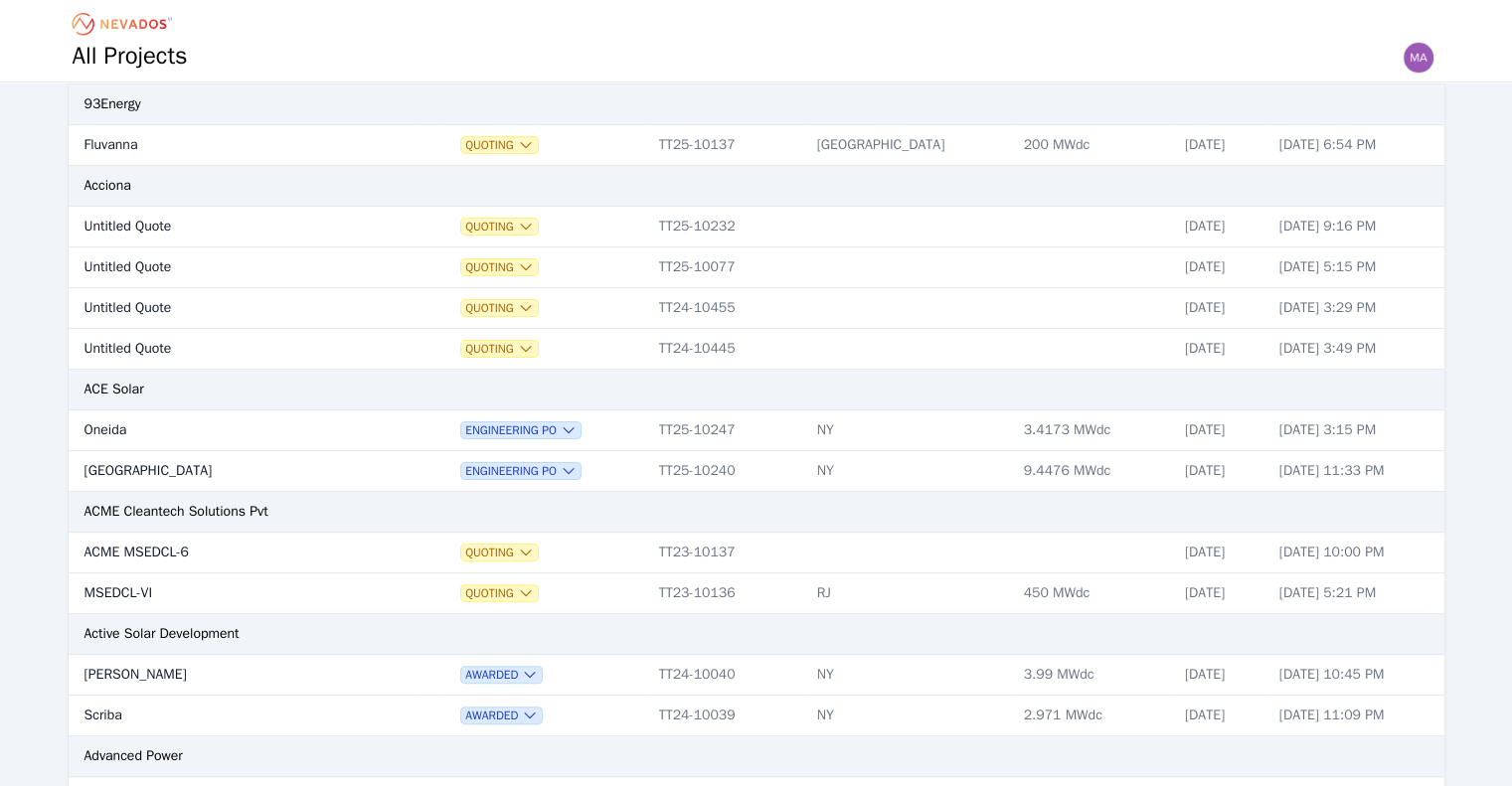 scroll, scrollTop: 0, scrollLeft: 0, axis: both 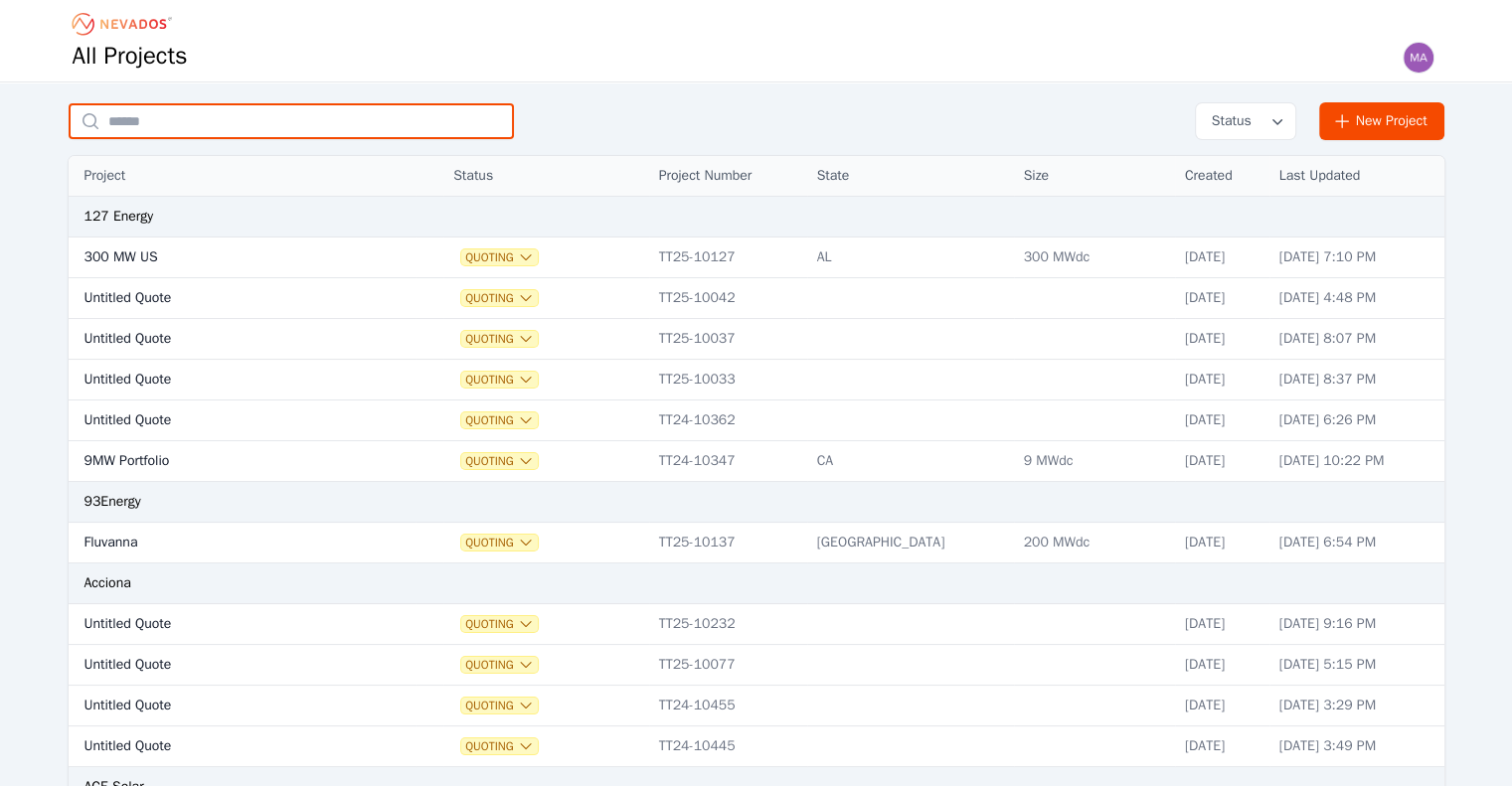 click at bounding box center [291, 121] 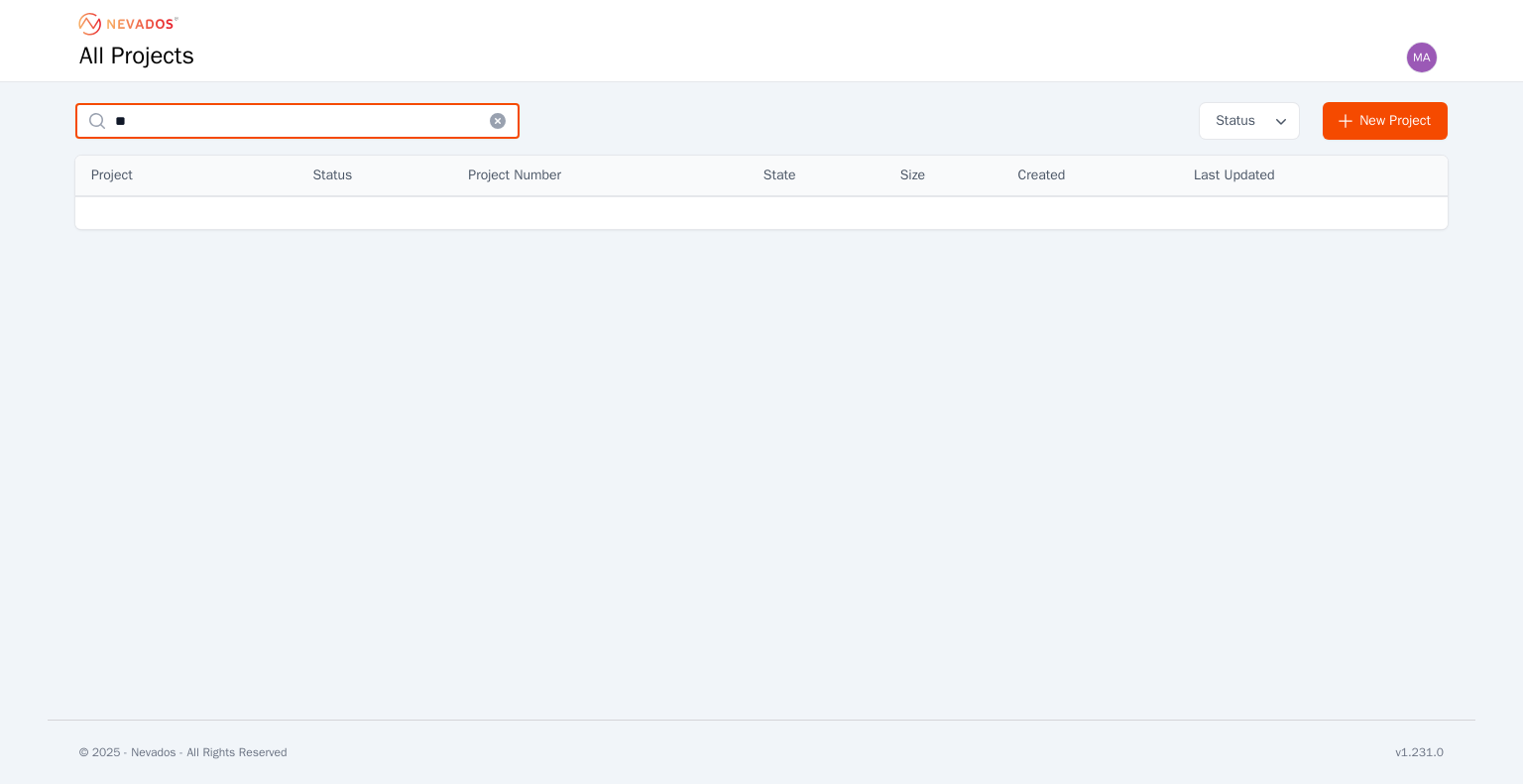 type on "*" 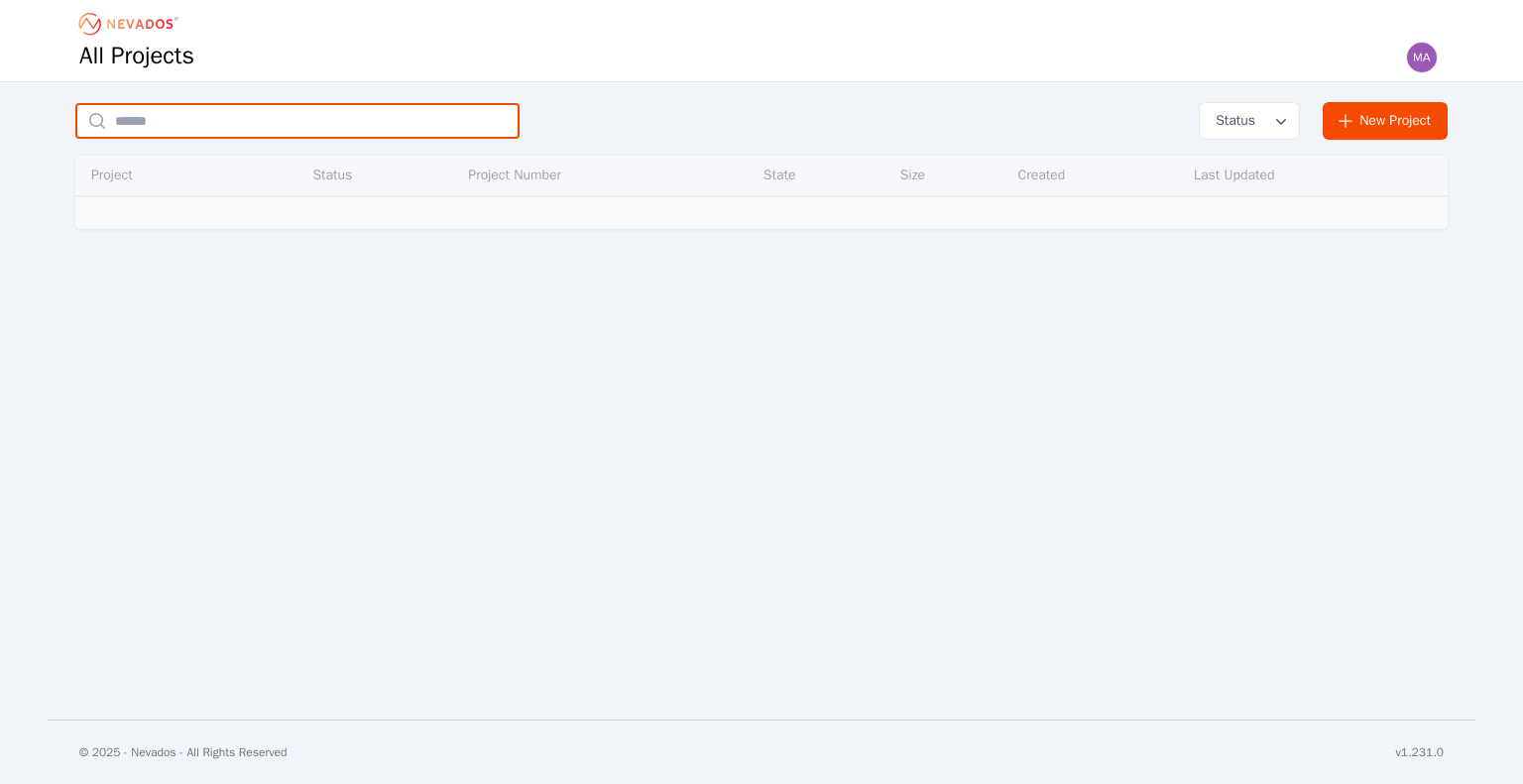 type 